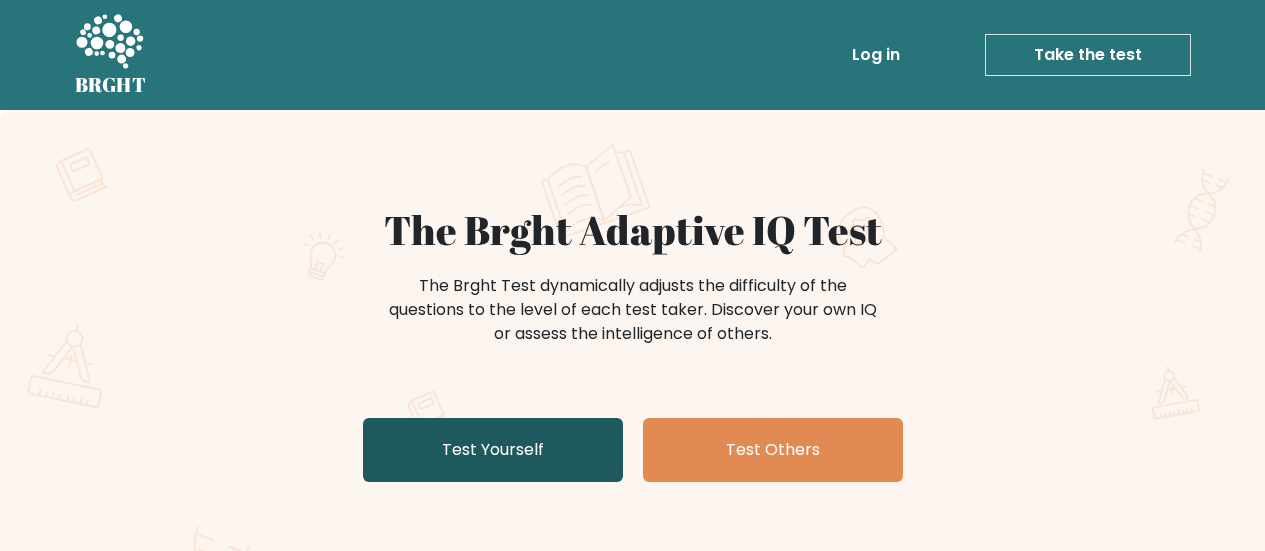 scroll, scrollTop: 0, scrollLeft: 0, axis: both 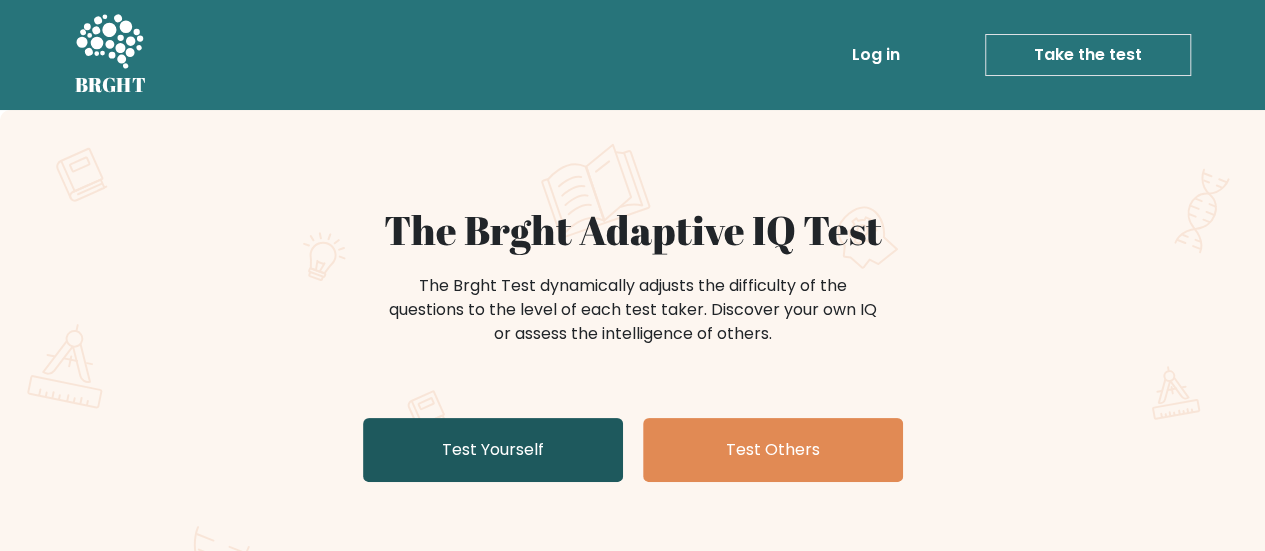 click on "Test Yourself" at bounding box center (493, 450) 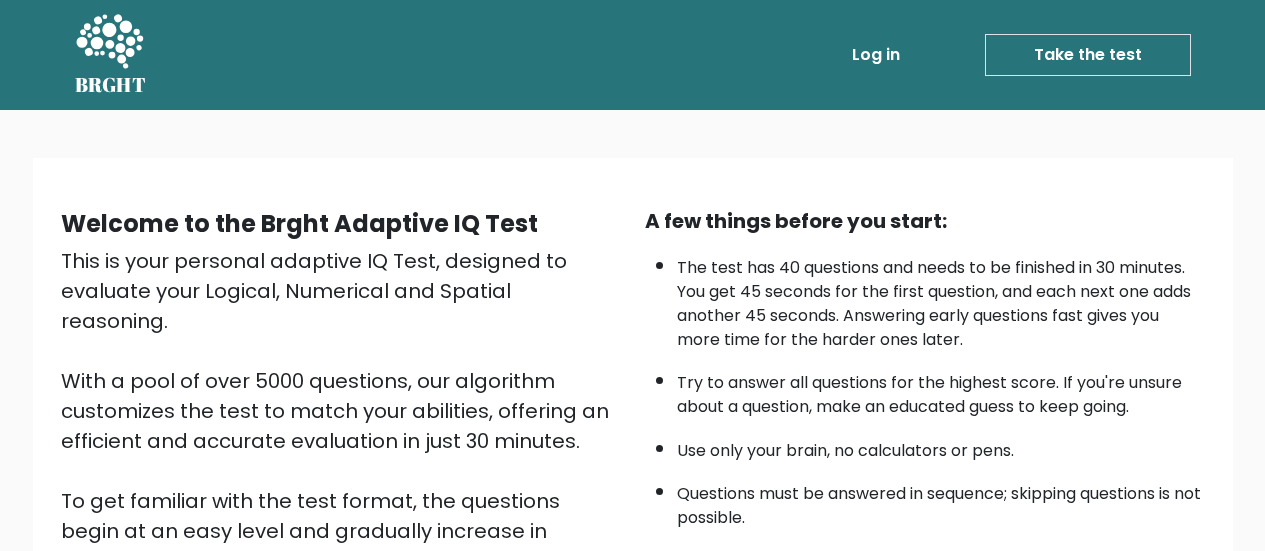 scroll, scrollTop: 0, scrollLeft: 0, axis: both 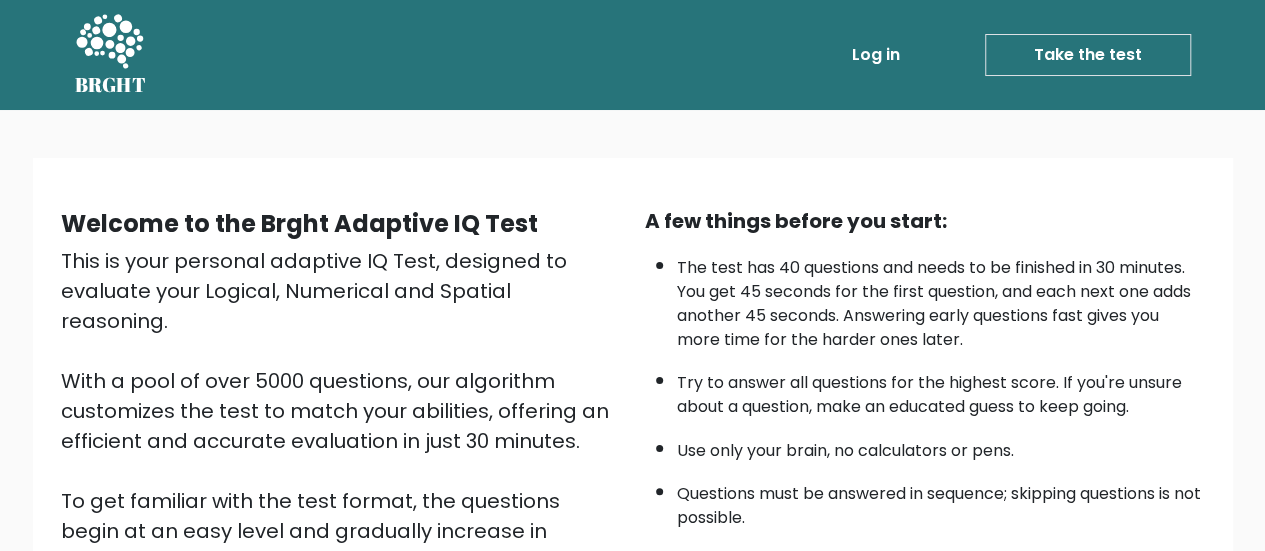 click on "Take the test" at bounding box center (1088, 55) 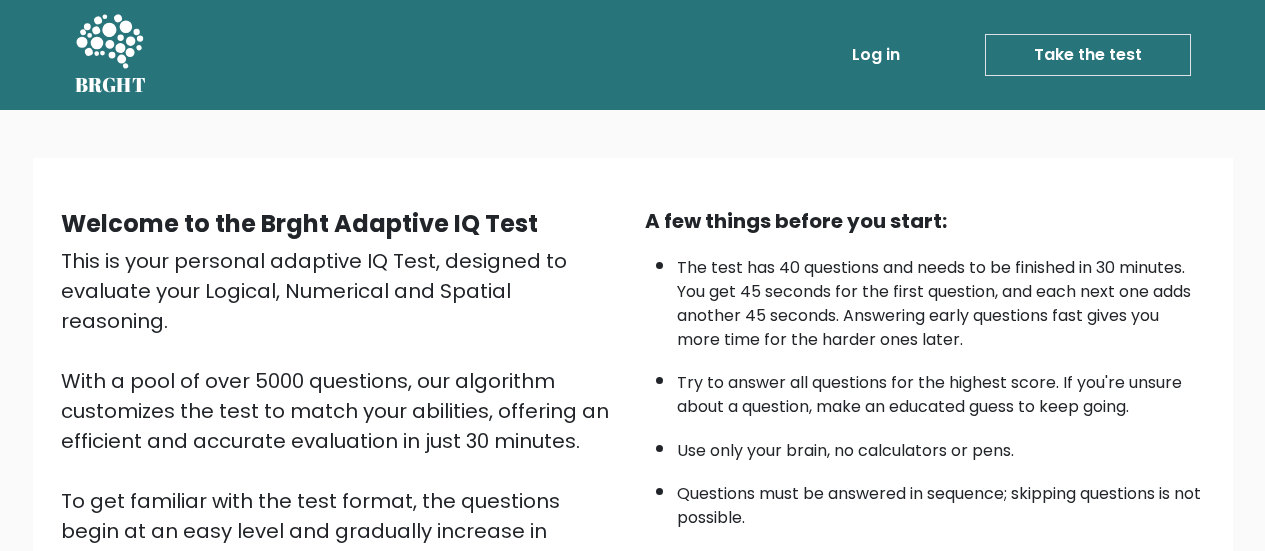 scroll, scrollTop: 0, scrollLeft: 0, axis: both 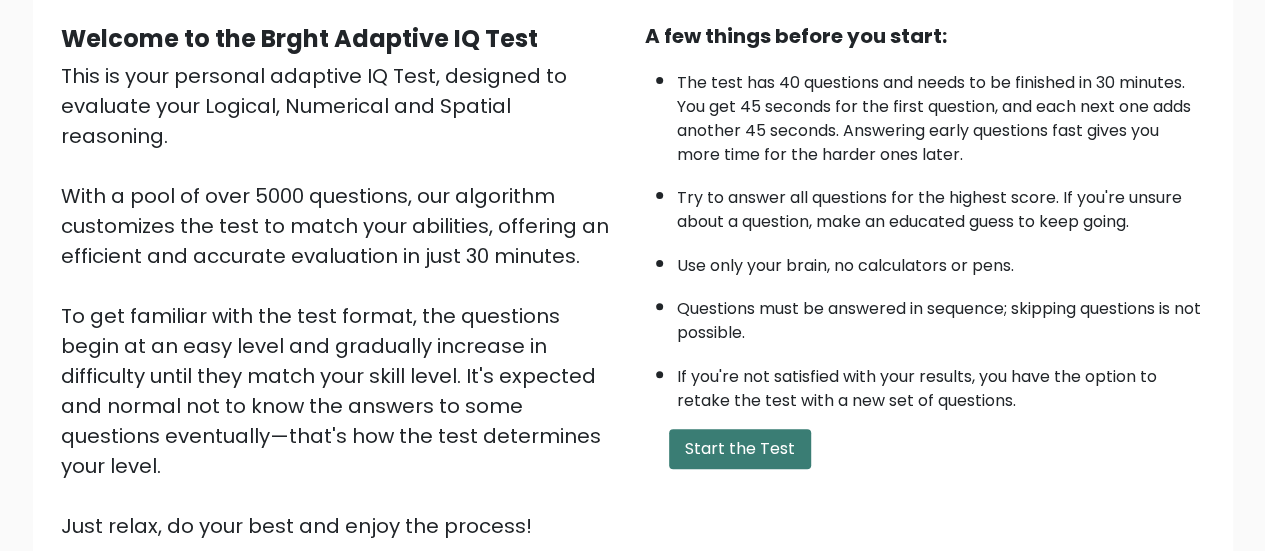 click on "Start the Test" at bounding box center (740, 449) 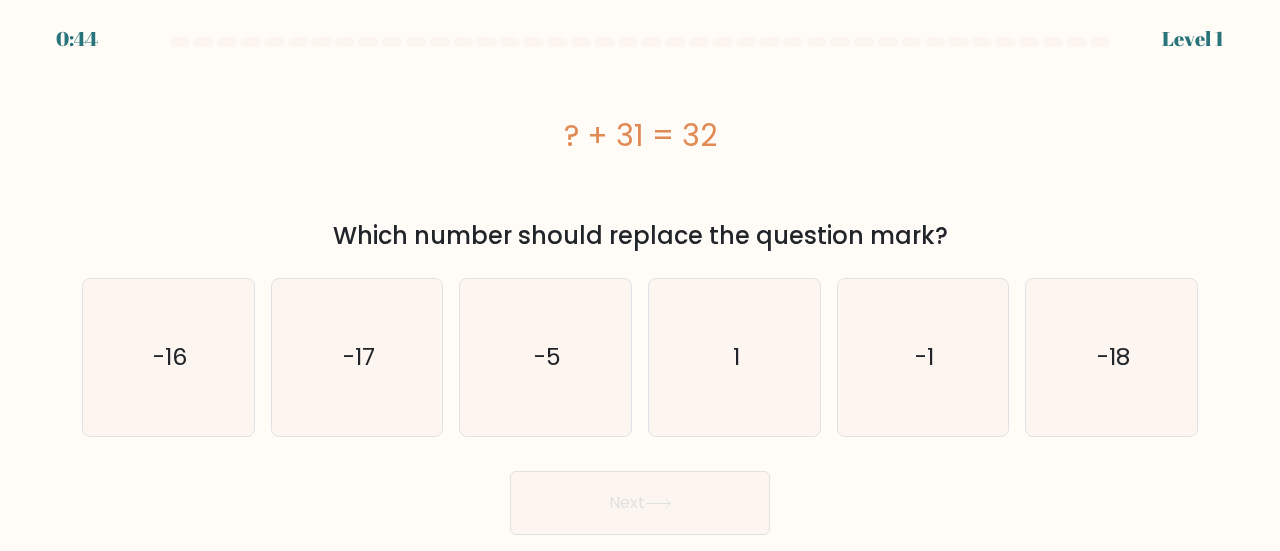 scroll, scrollTop: 0, scrollLeft: 0, axis: both 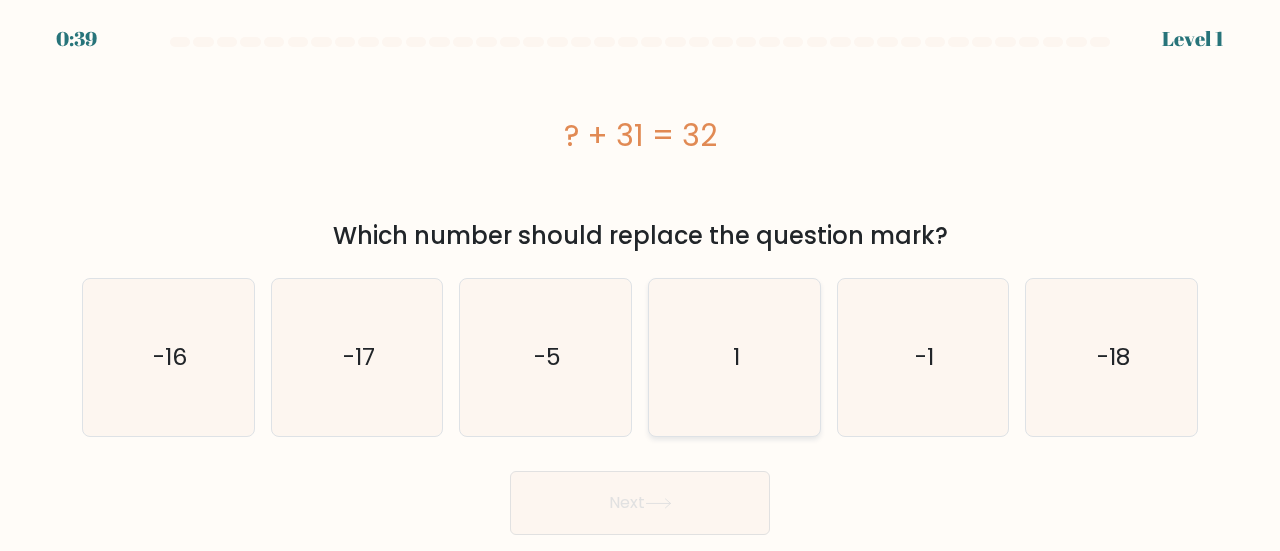 click on "1" at bounding box center (734, 357) 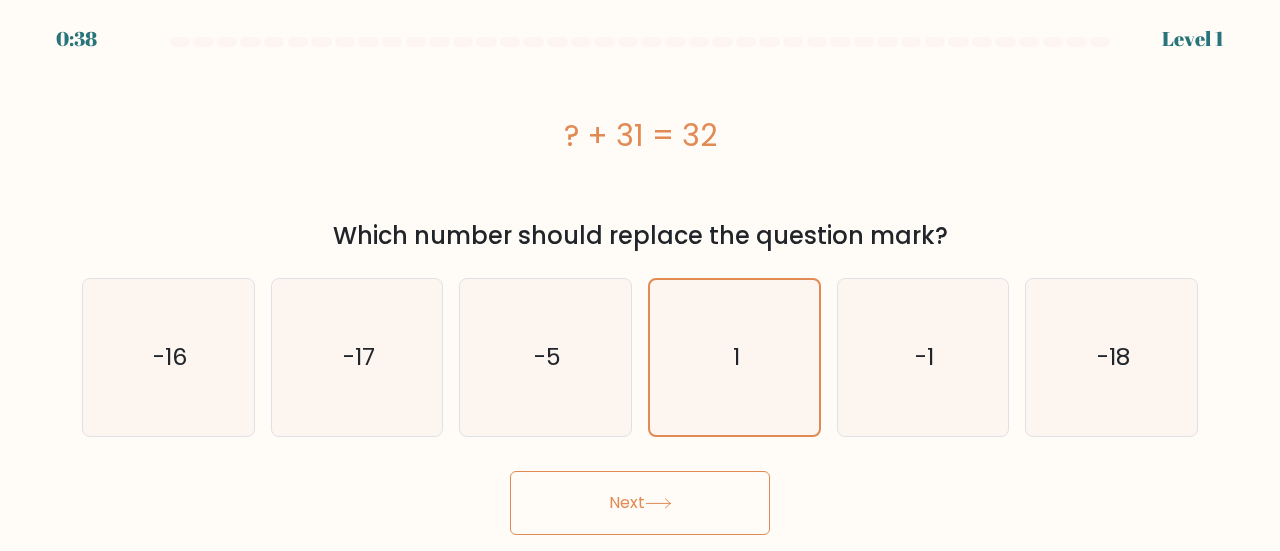 click on "Next" at bounding box center (640, 503) 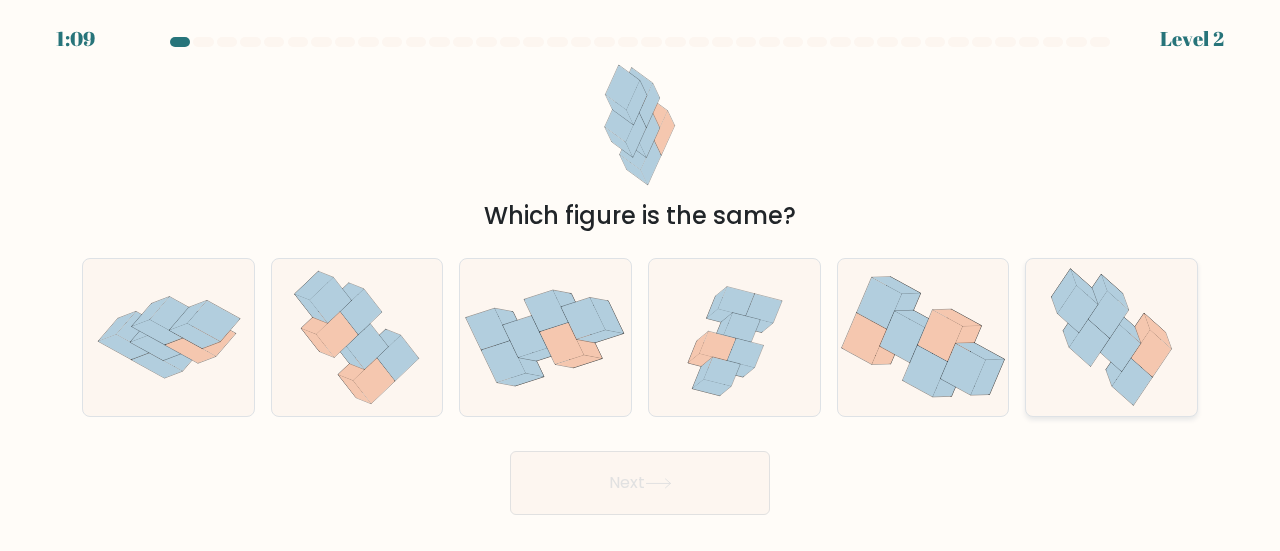 click at bounding box center [1111, 337] 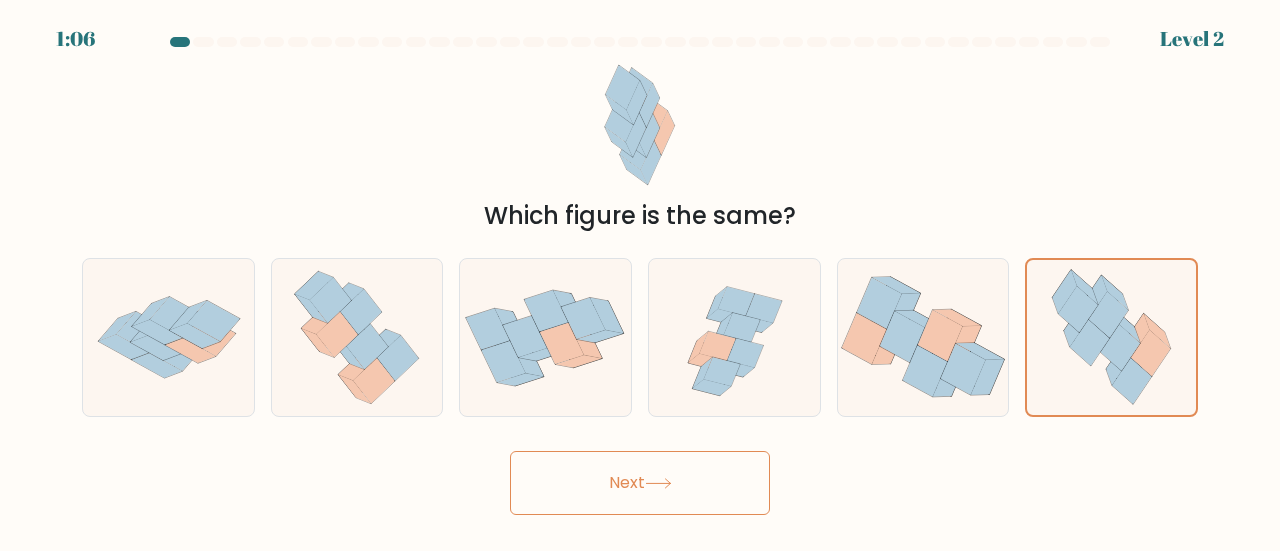 click on "Next" at bounding box center (640, 483) 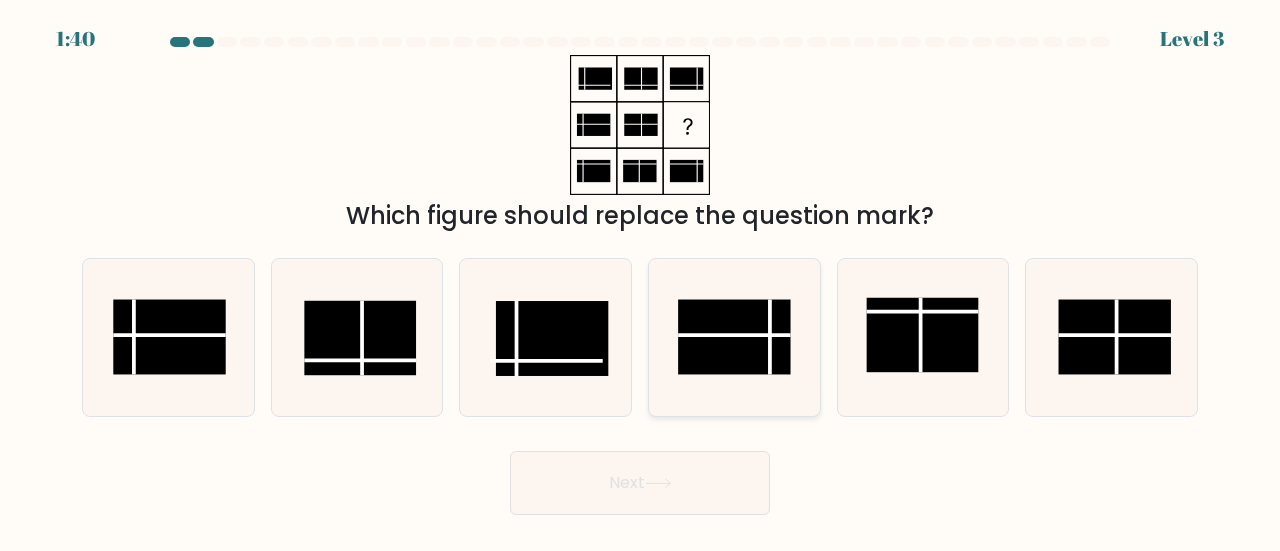 click at bounding box center (734, 337) 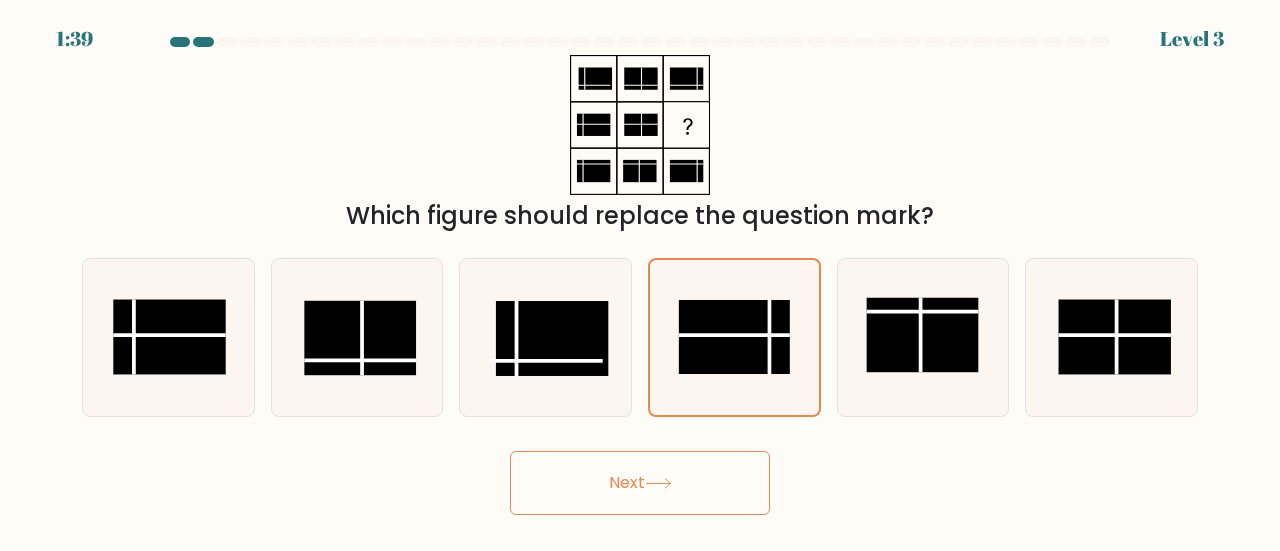 click on "Next" at bounding box center [640, 483] 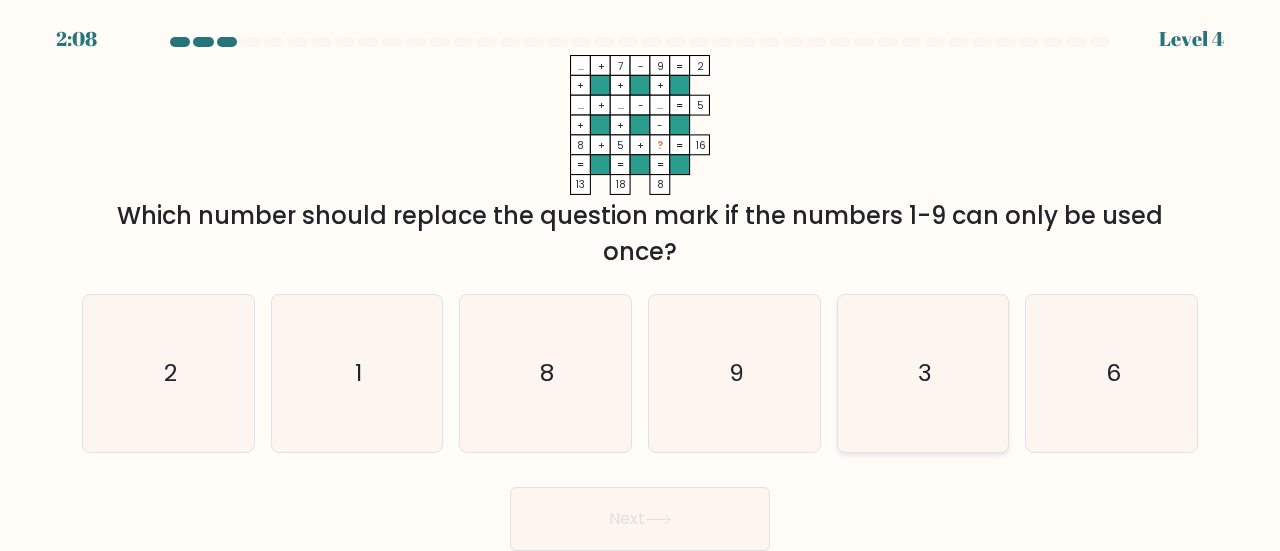 click on "3" at bounding box center (923, 373) 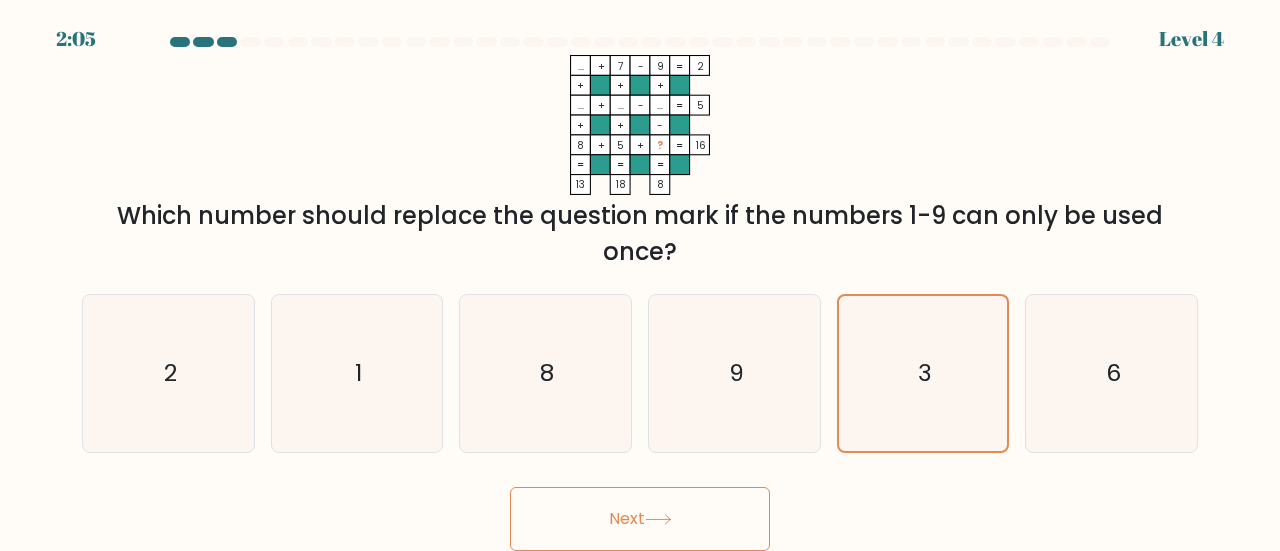click on "Next" at bounding box center (640, 519) 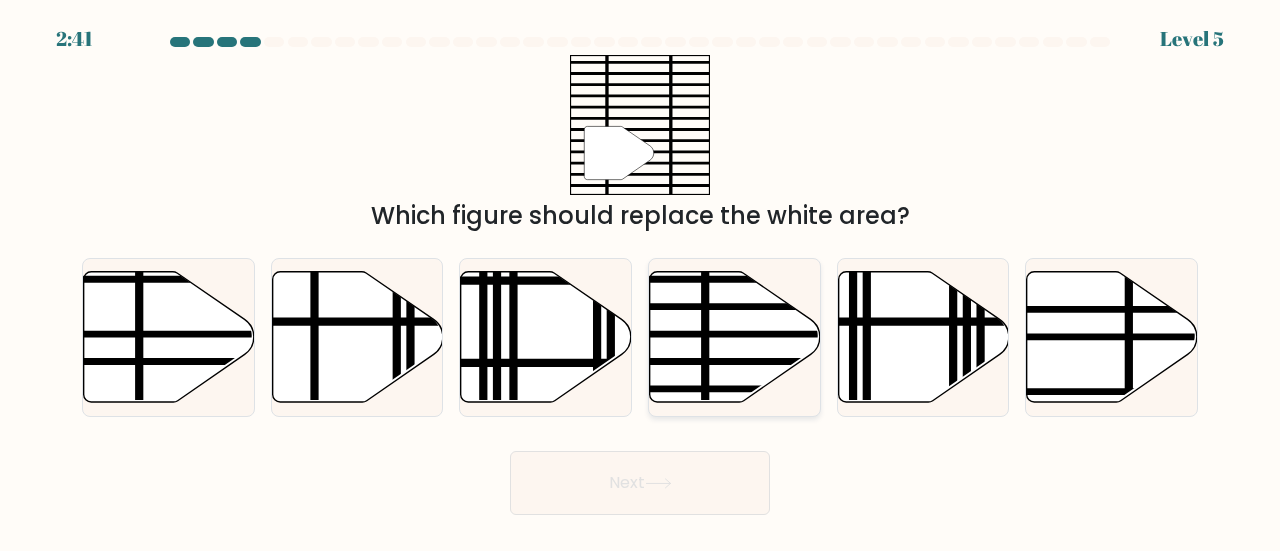 click at bounding box center [735, 336] 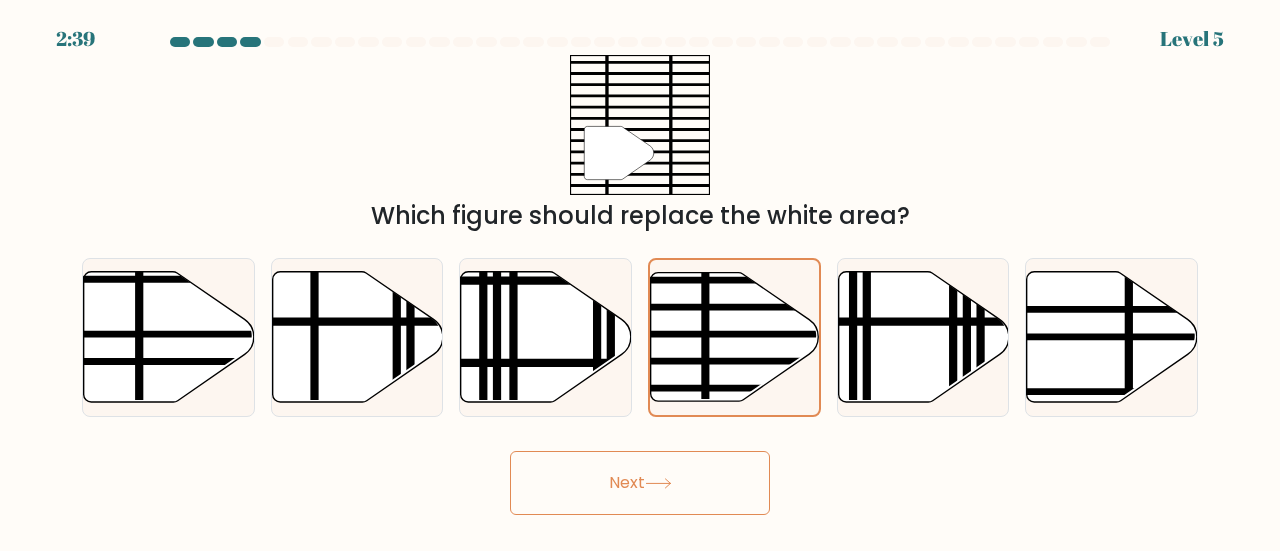 click on "Next" at bounding box center [640, 483] 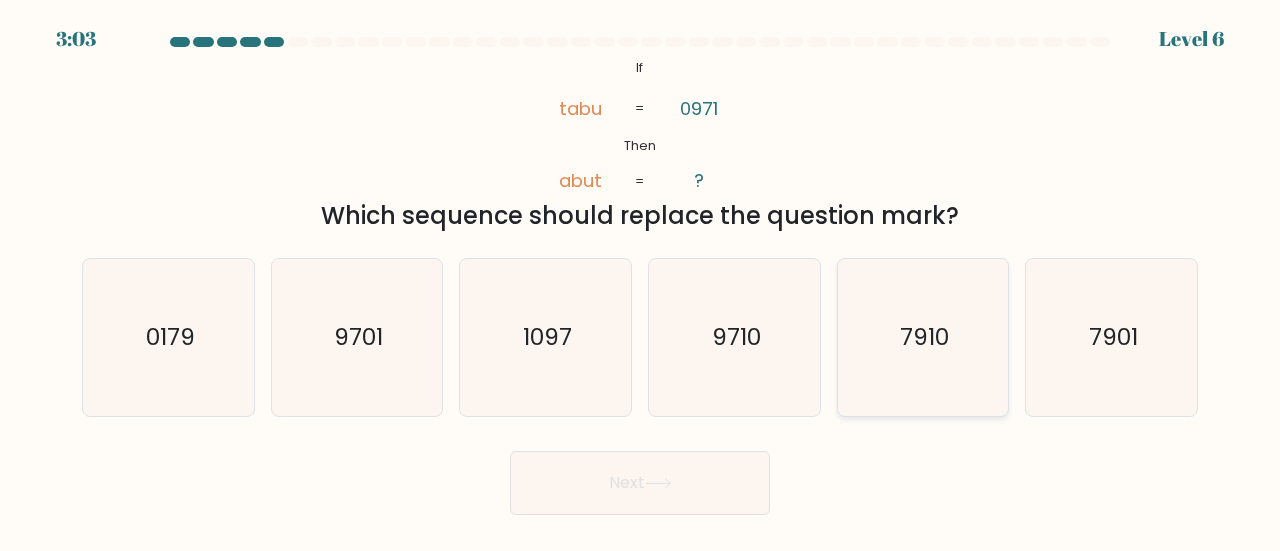 click on "7910" at bounding box center (924, 336) 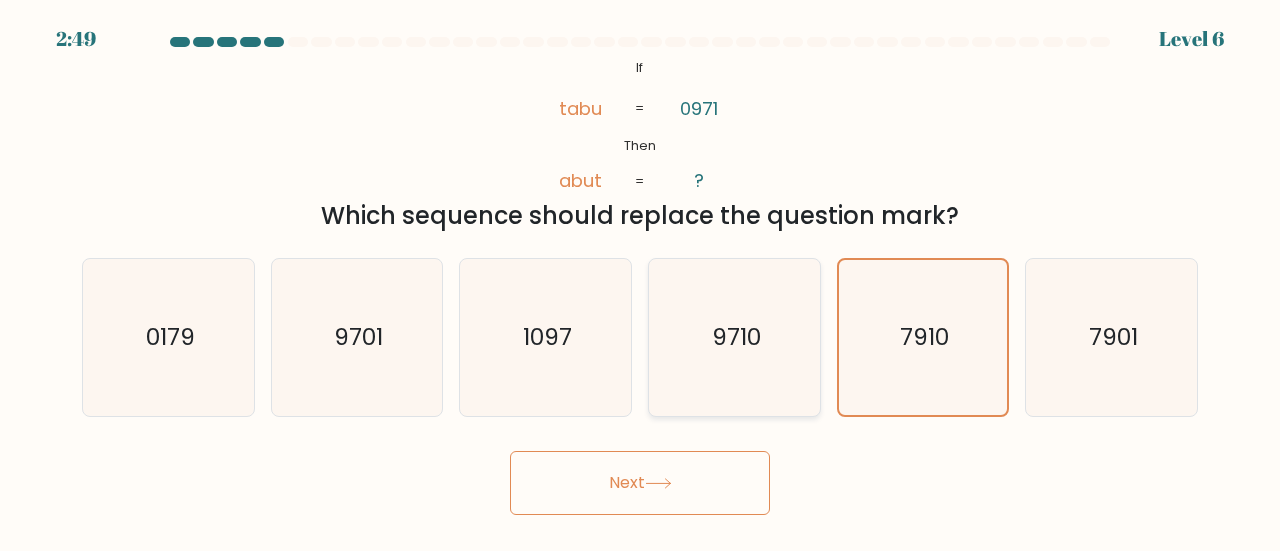 click on "9710" at bounding box center (735, 336) 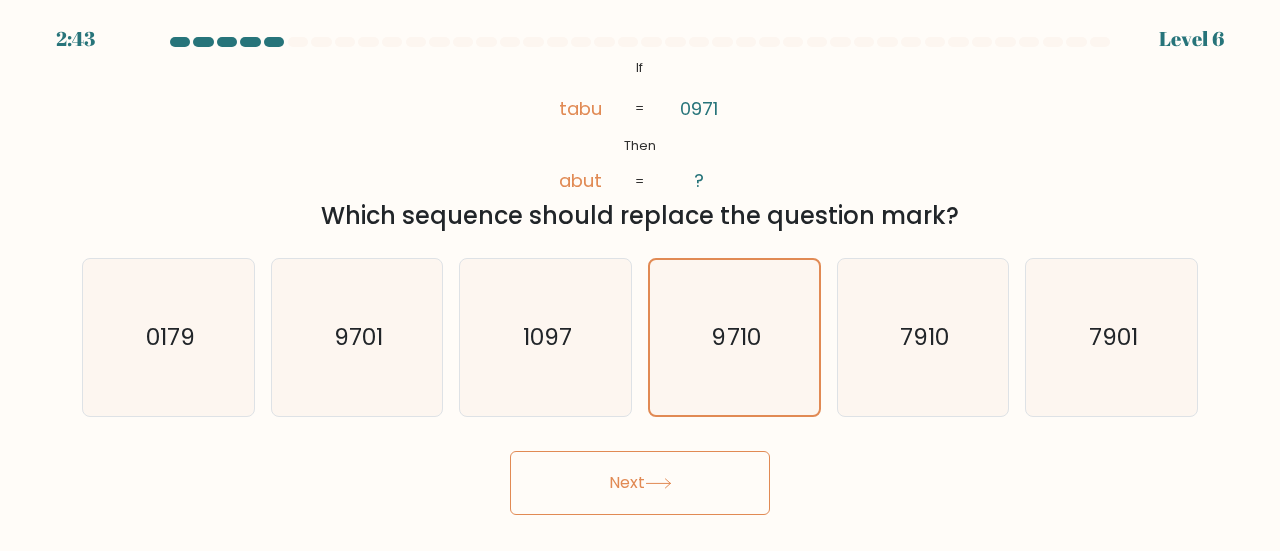 click on "Next" at bounding box center [640, 483] 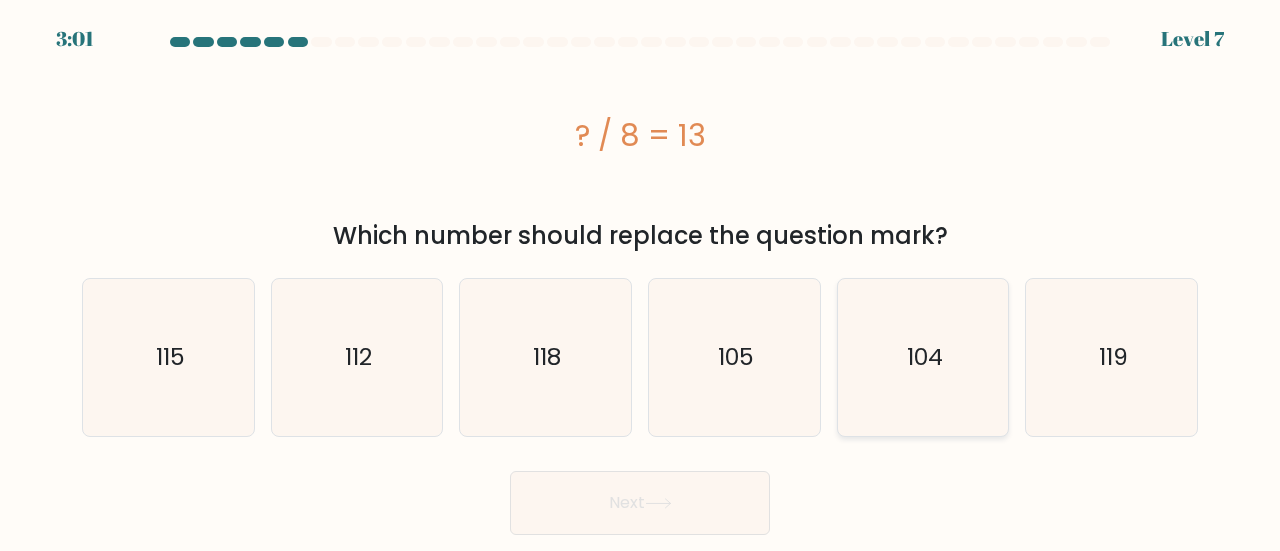 click on "104" at bounding box center [923, 357] 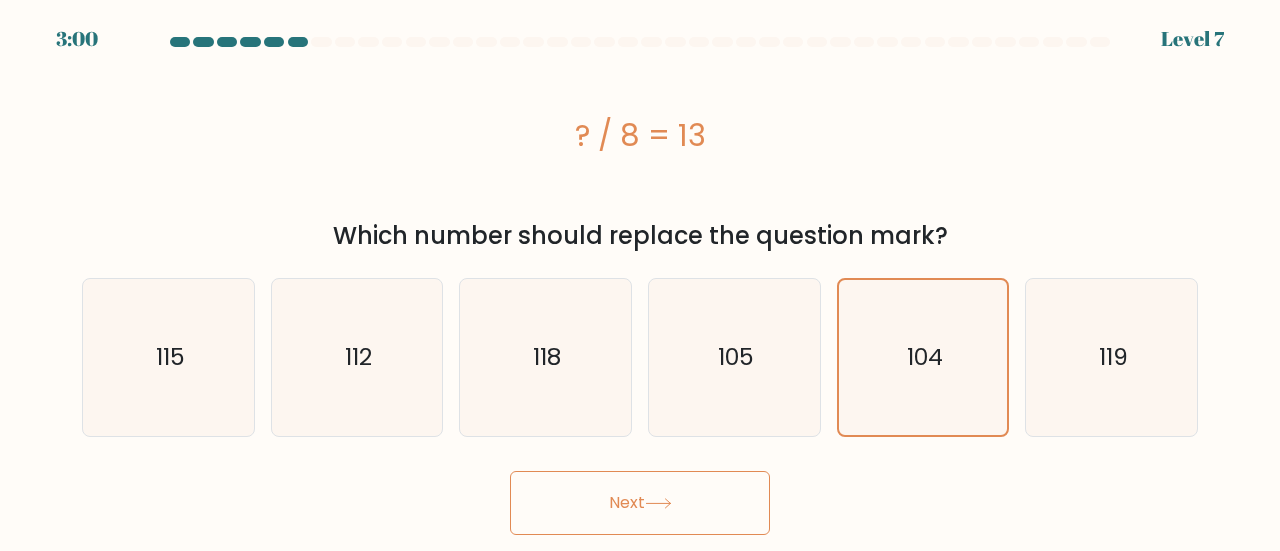 click on "Next" at bounding box center [640, 503] 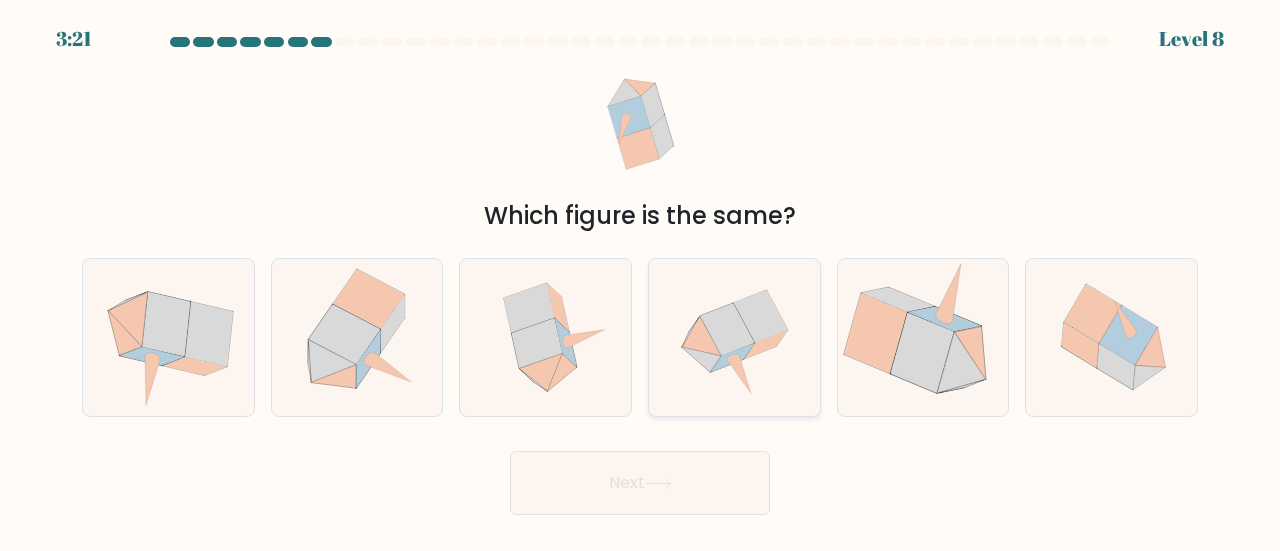 click at bounding box center (727, 329) 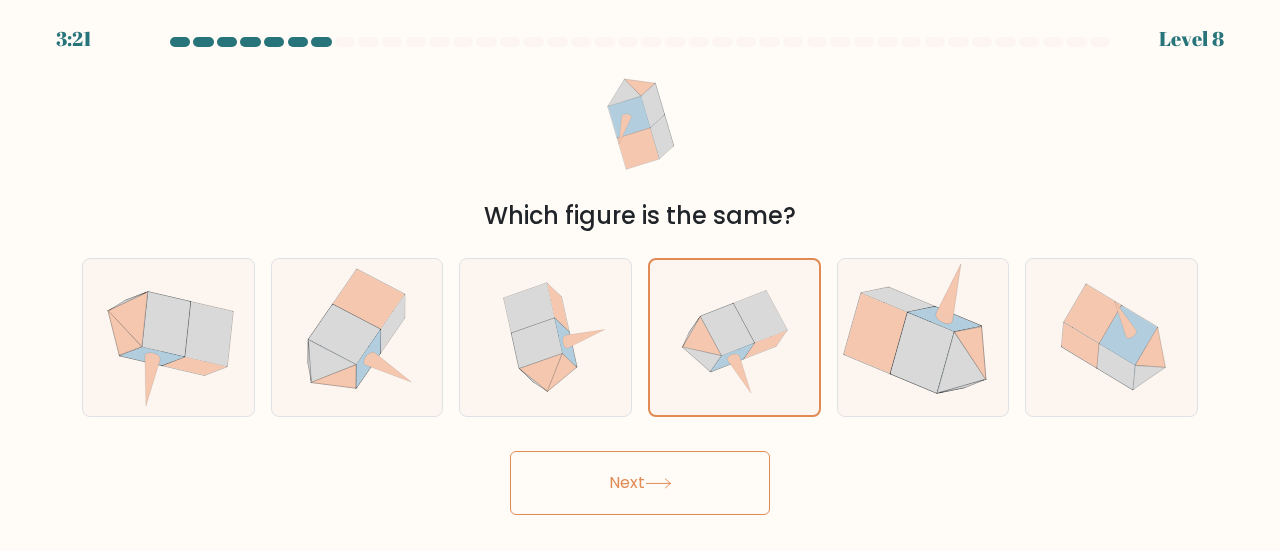 click on "Next" at bounding box center (640, 483) 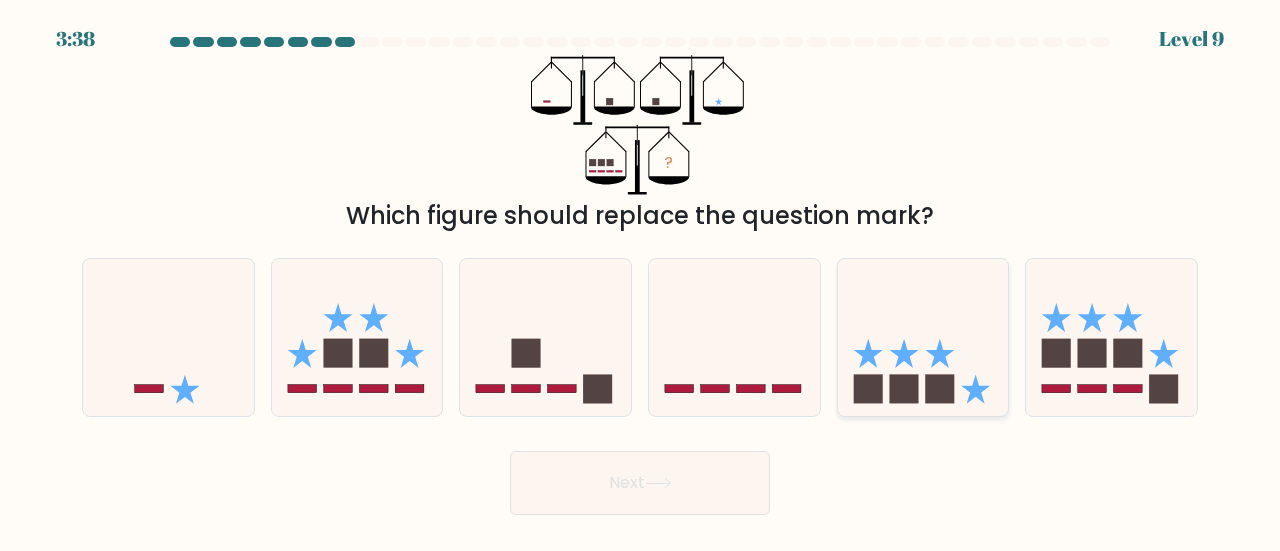 click at bounding box center [903, 389] 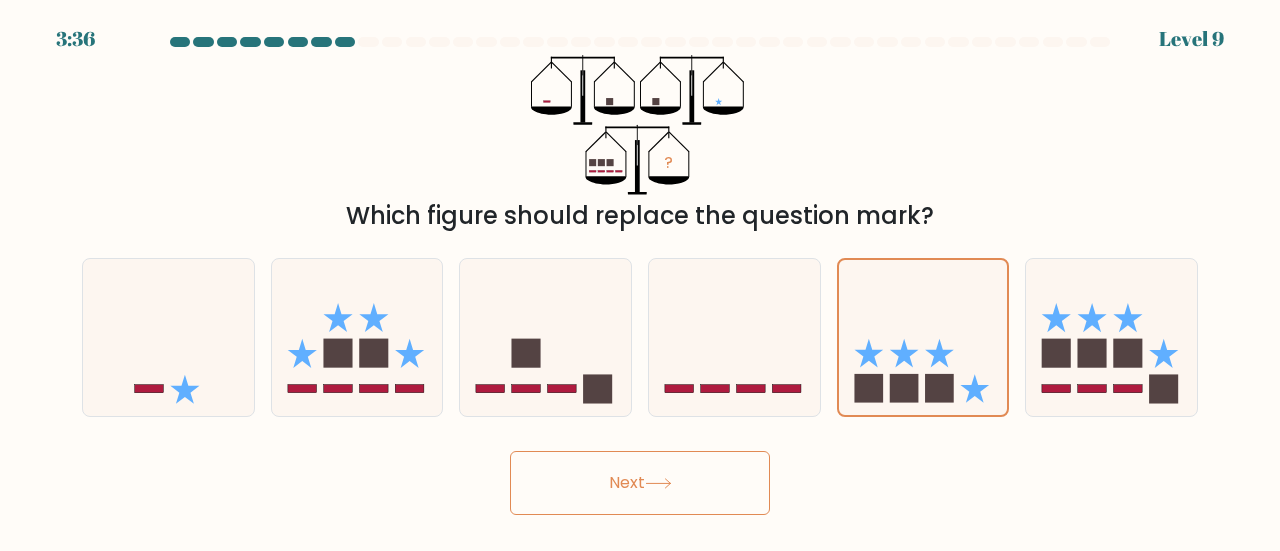 click on "Next" at bounding box center [640, 483] 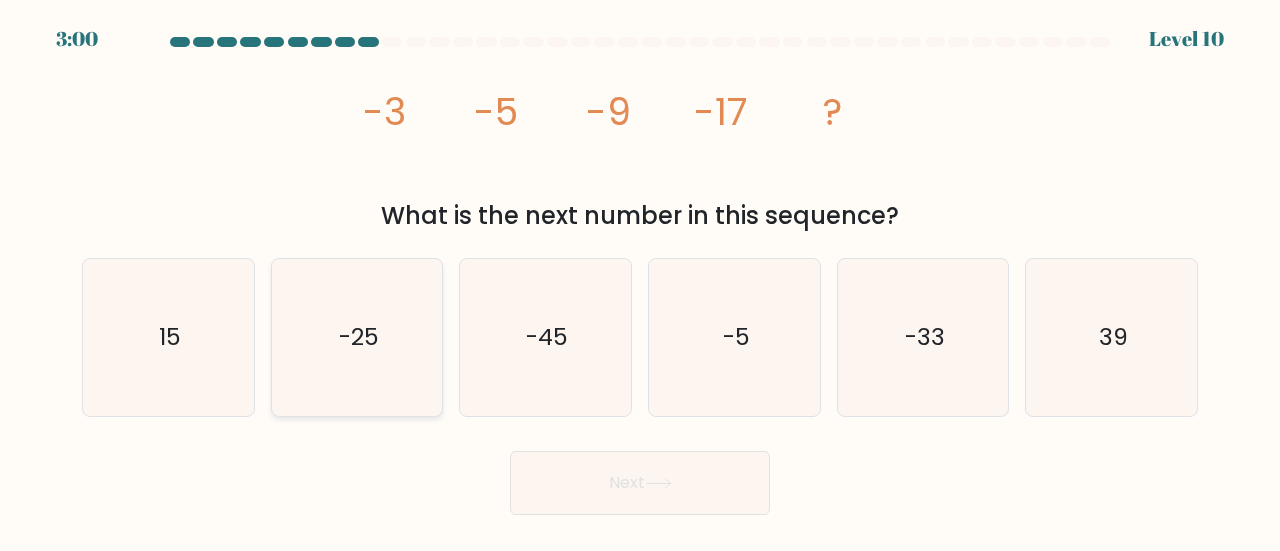 click on "-25" at bounding box center (357, 337) 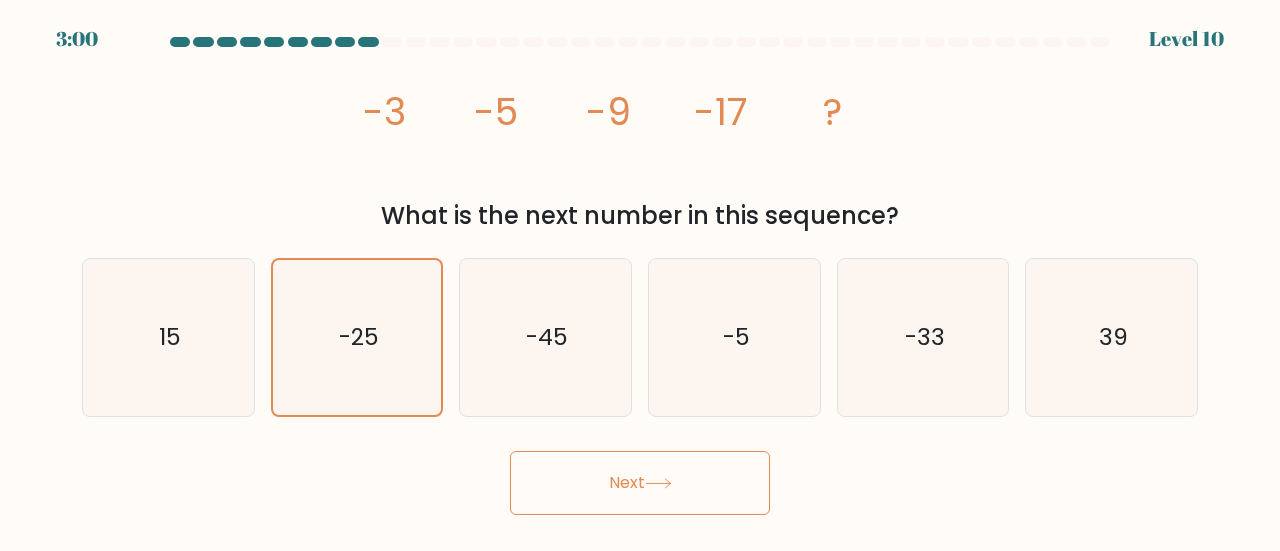 click on "Next" at bounding box center [640, 483] 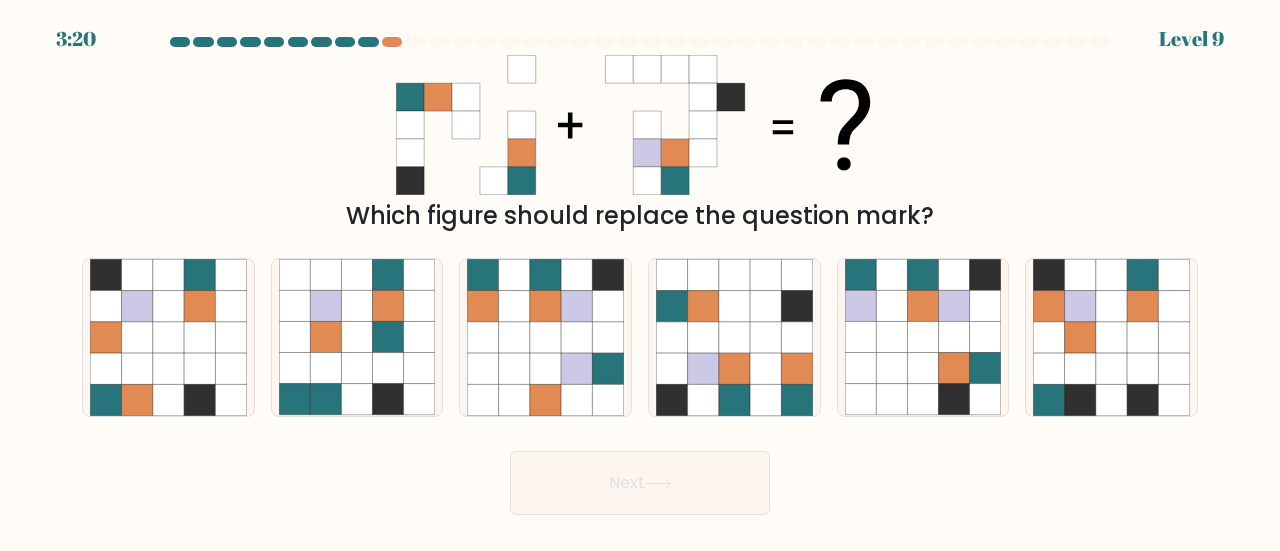 click on "Next" at bounding box center [640, 483] 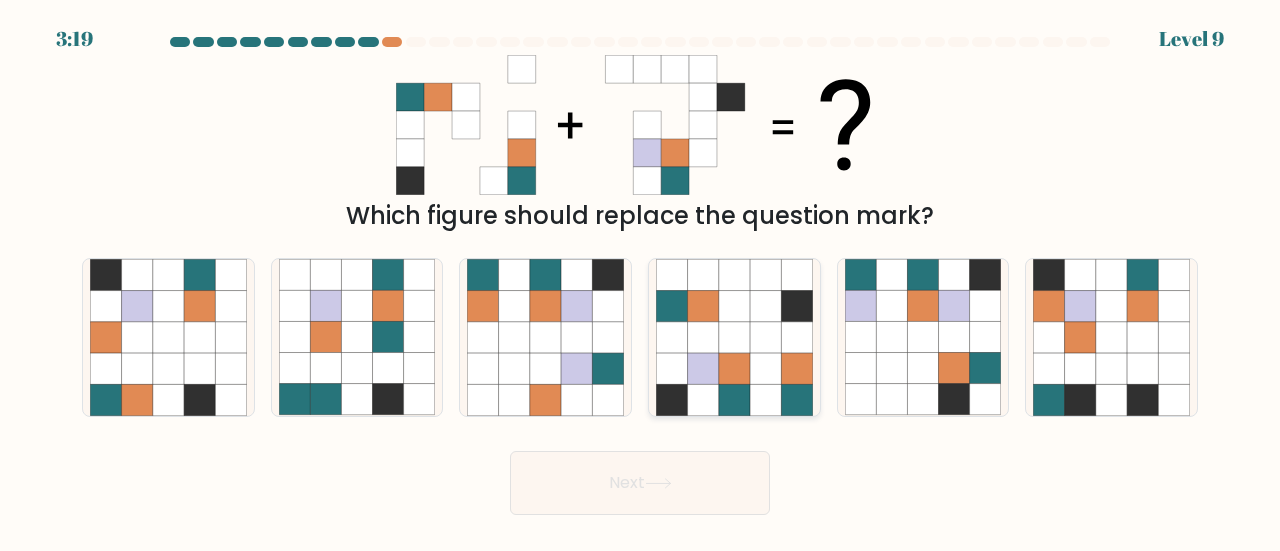 click at bounding box center [702, 368] 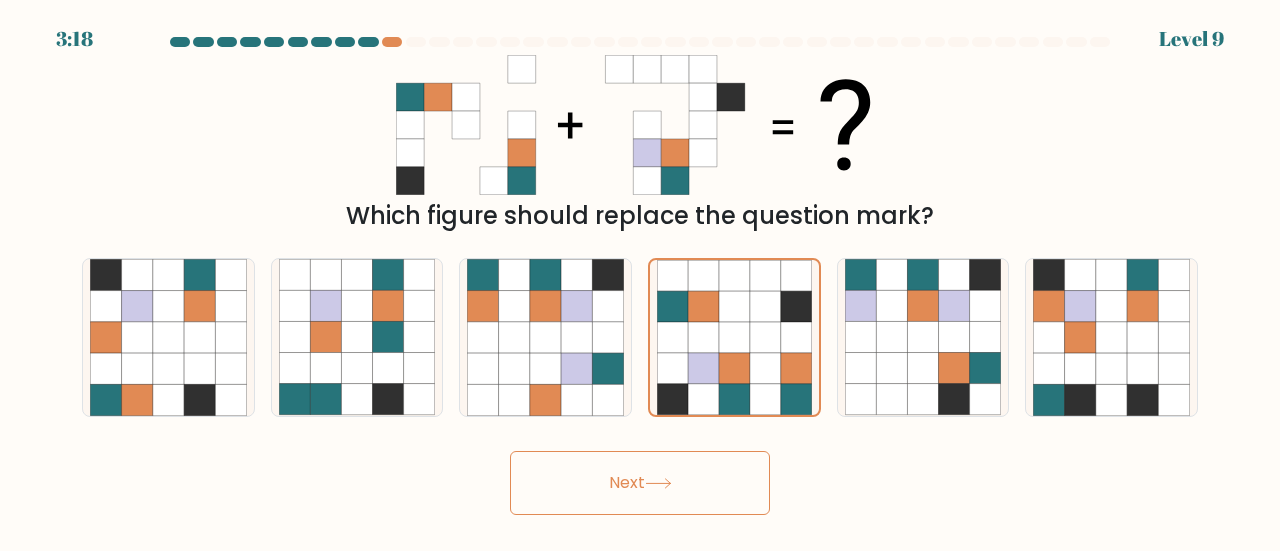 click on "Next" at bounding box center (640, 483) 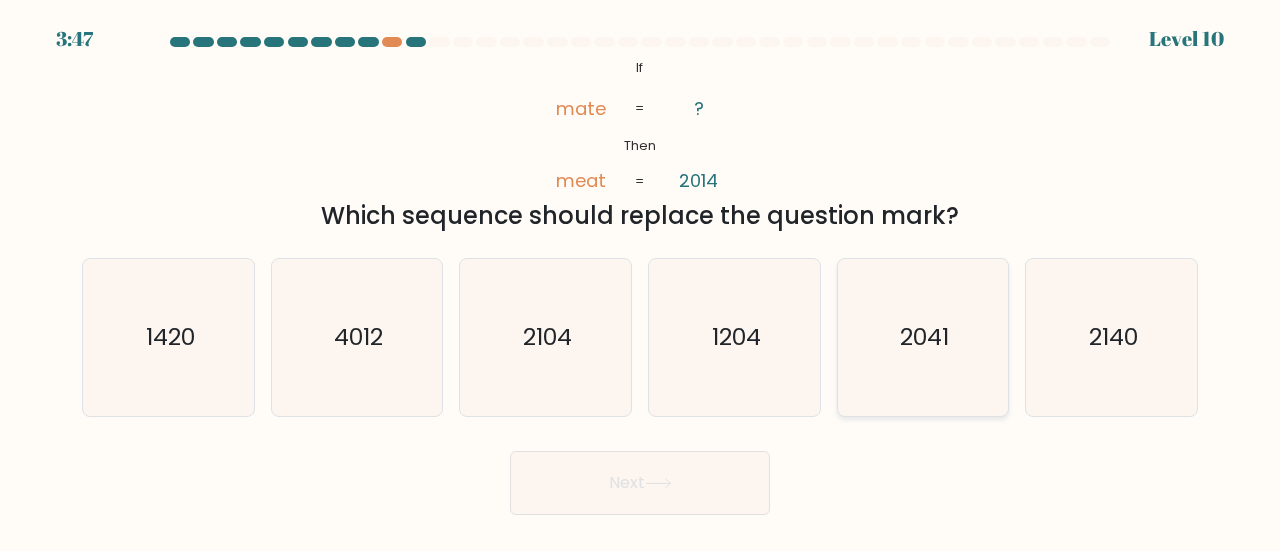 click on "2041" at bounding box center (923, 337) 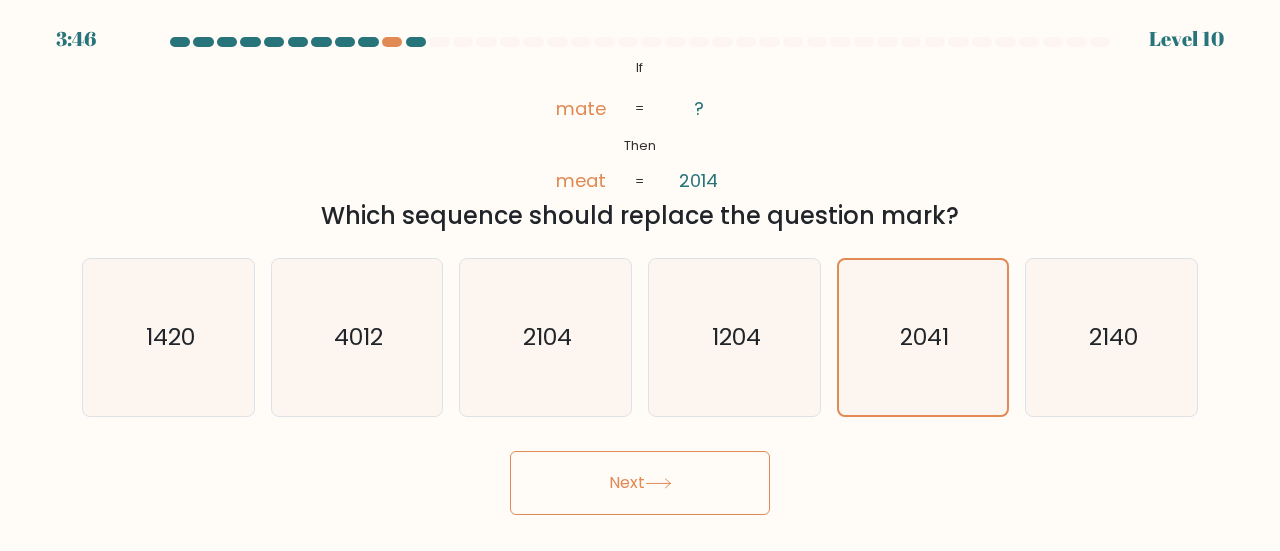 click on "Next" at bounding box center (640, 483) 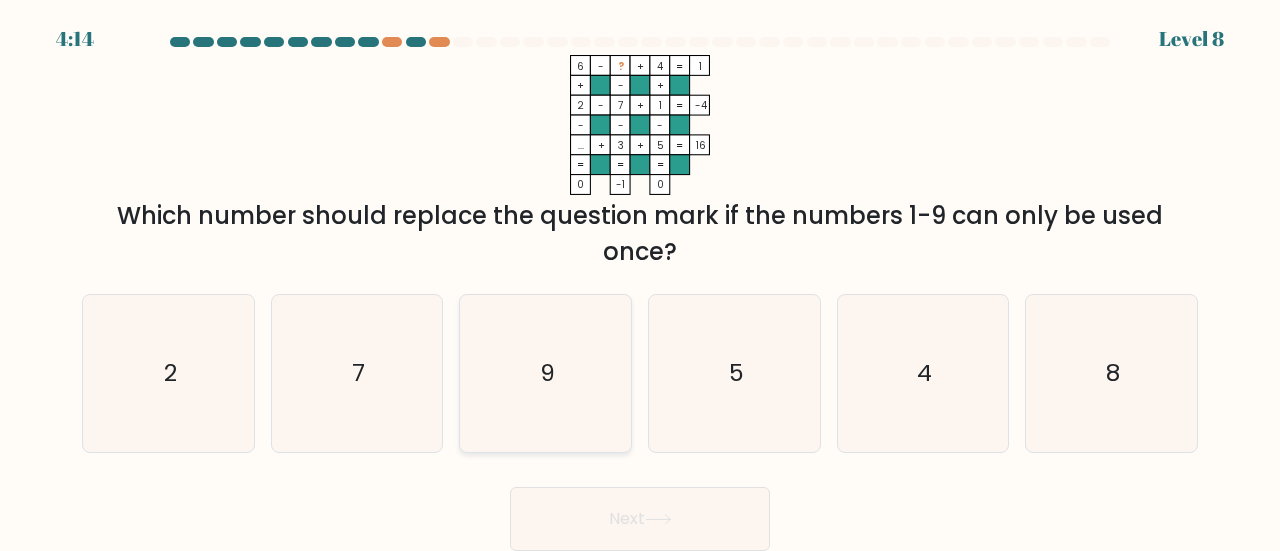 click on "9" at bounding box center [545, 373] 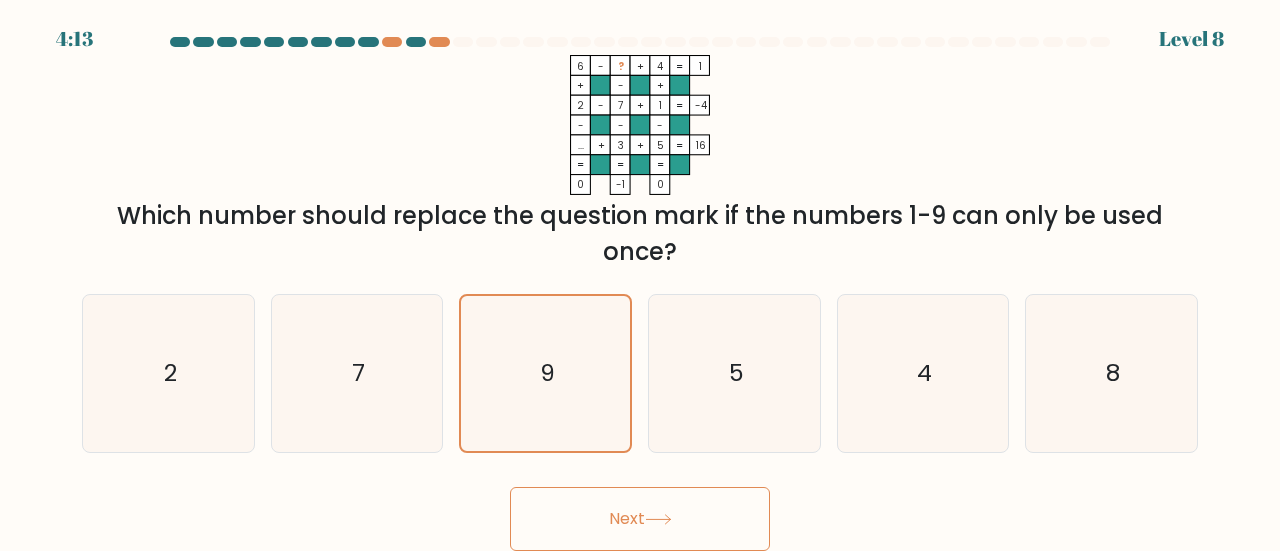 click on "Next" at bounding box center (640, 519) 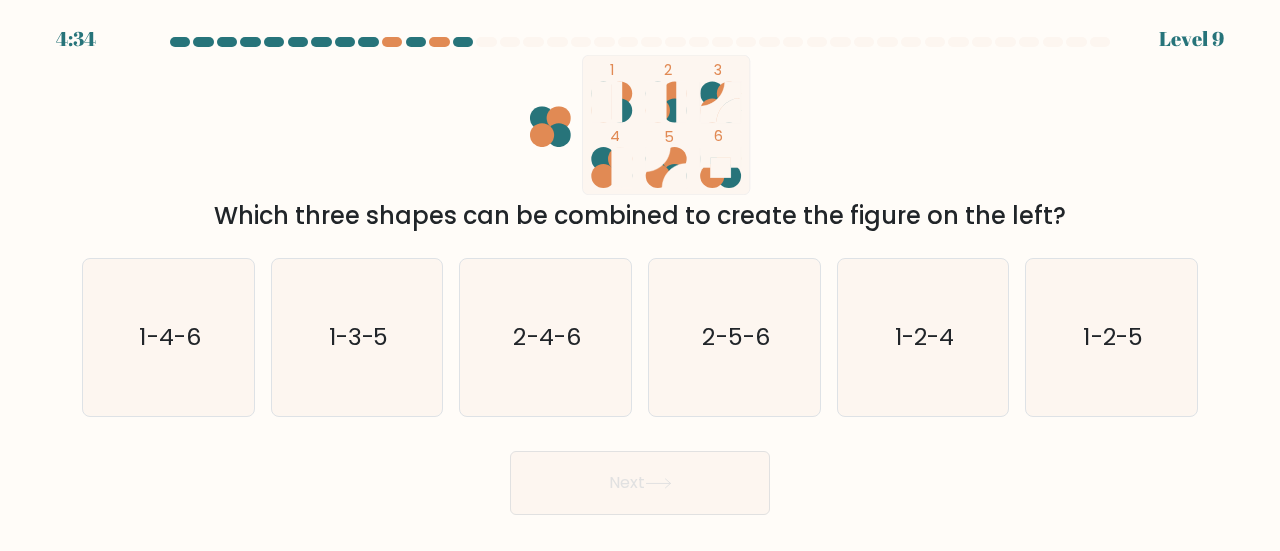 click on "Next" at bounding box center (640, 483) 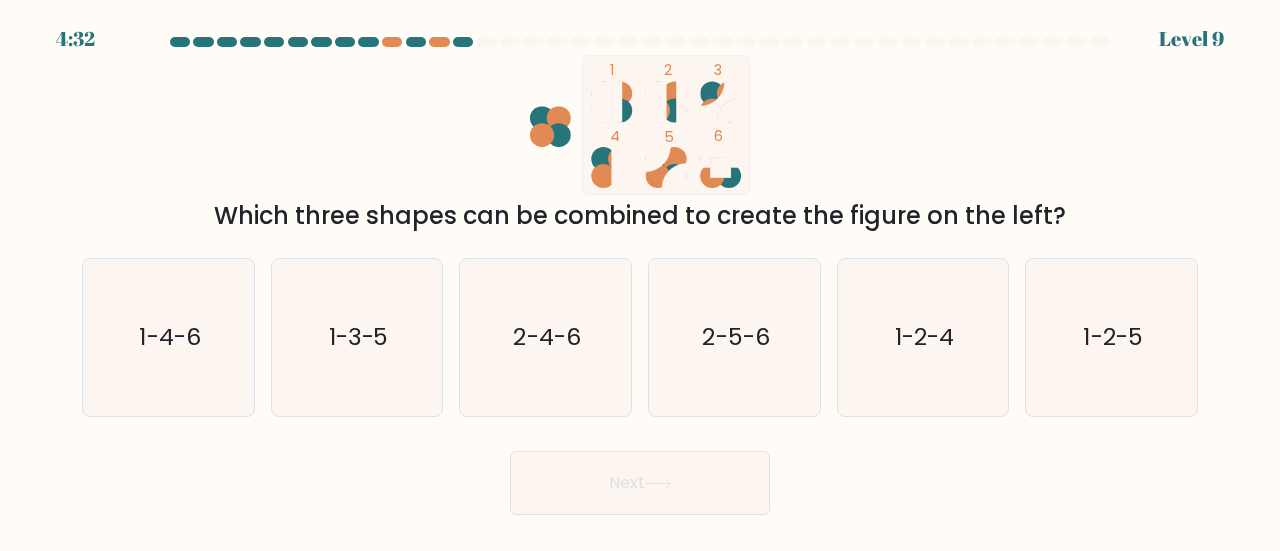 click on "Next" at bounding box center [640, 483] 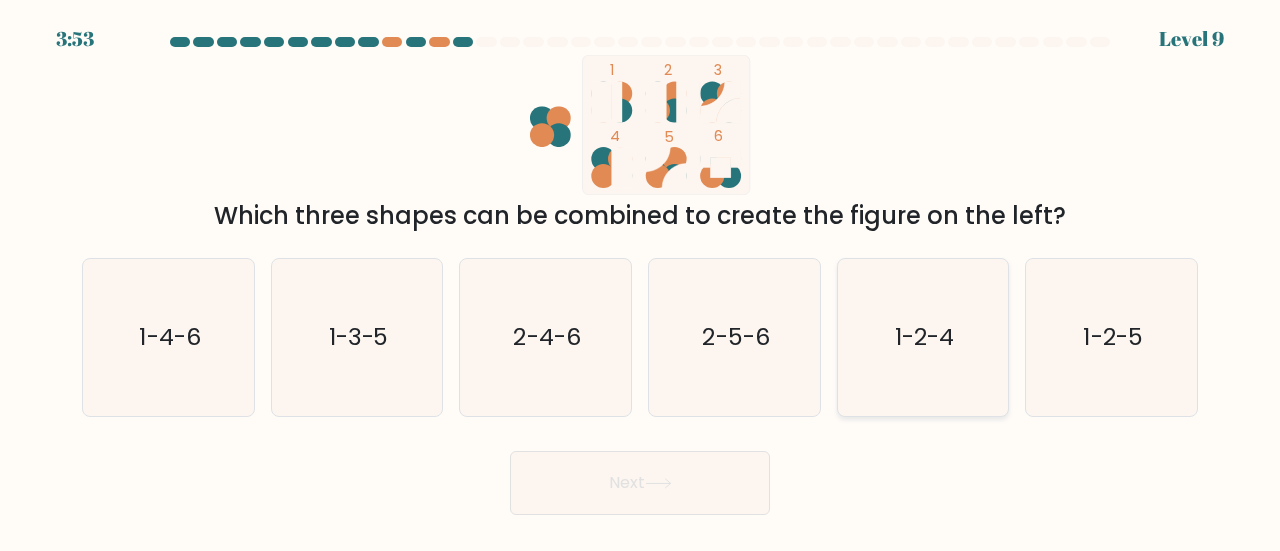click on "1-2-4" at bounding box center [923, 337] 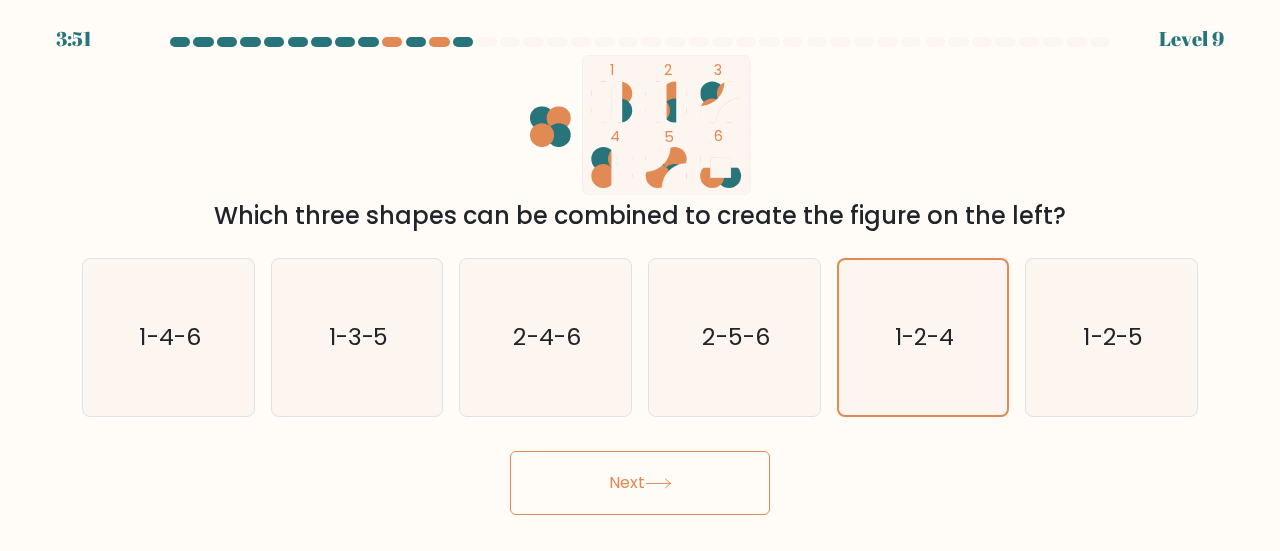 click on "Next" at bounding box center (640, 483) 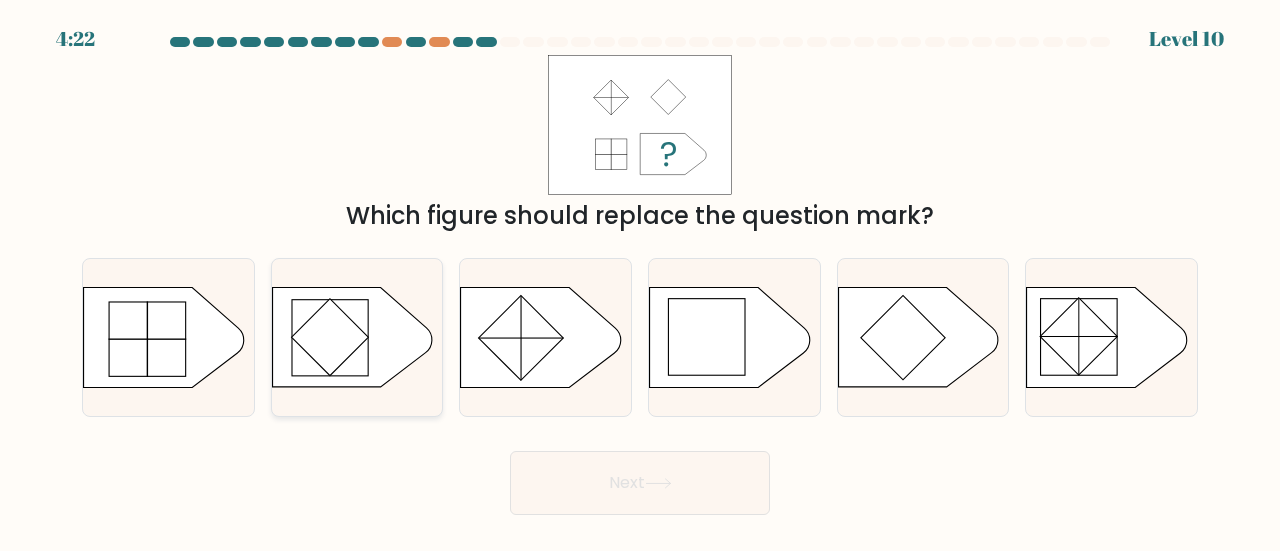 click at bounding box center (330, 338) 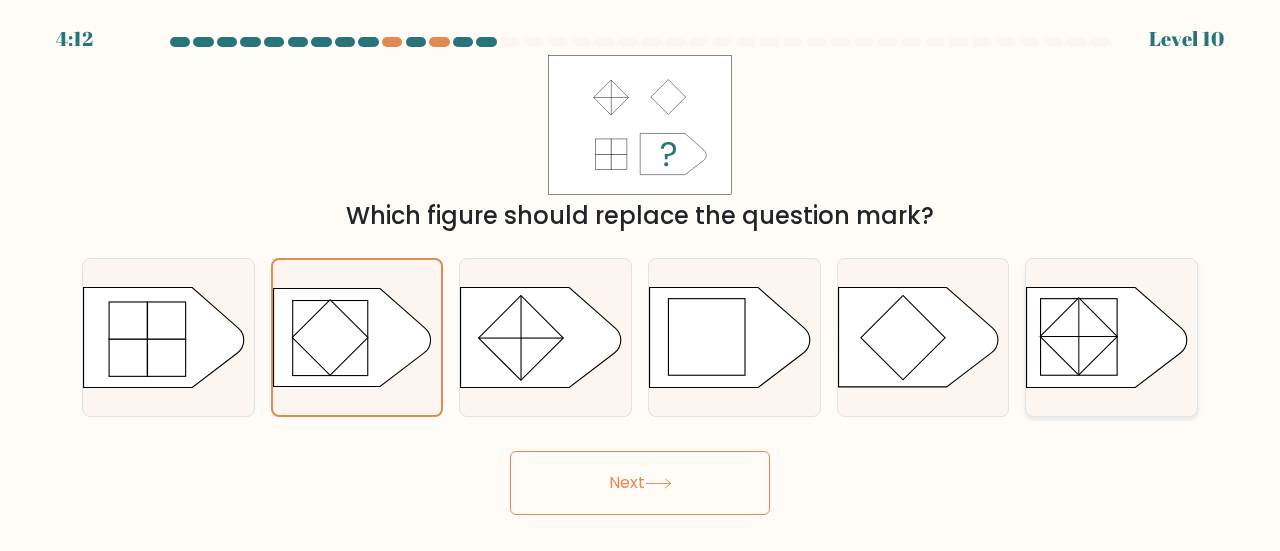 click at bounding box center [1079, 337] 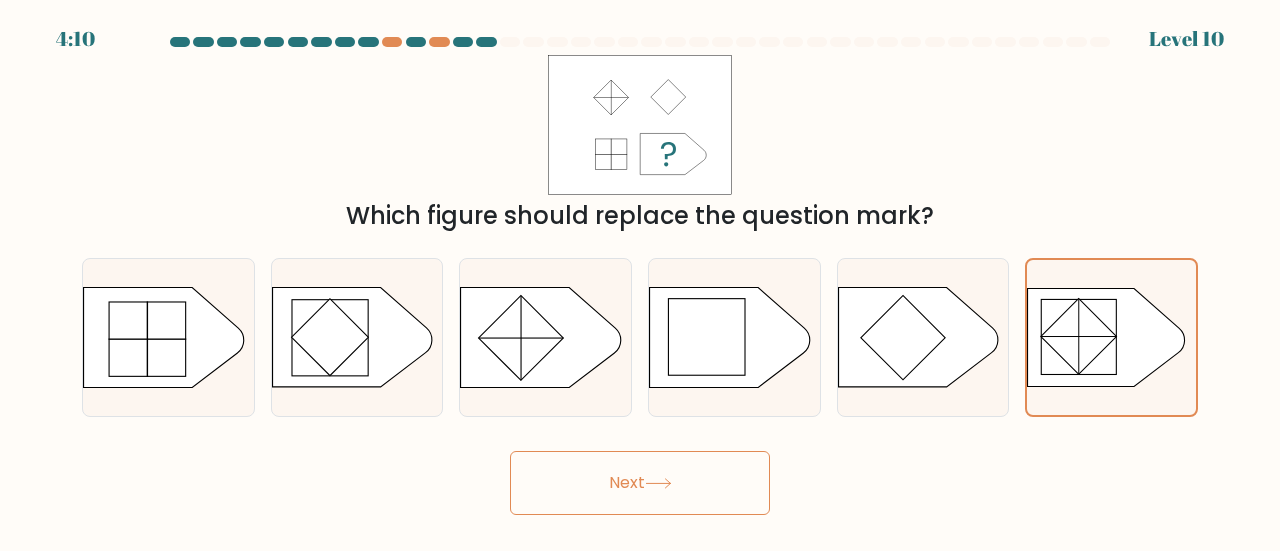 click on "Next" at bounding box center (640, 483) 